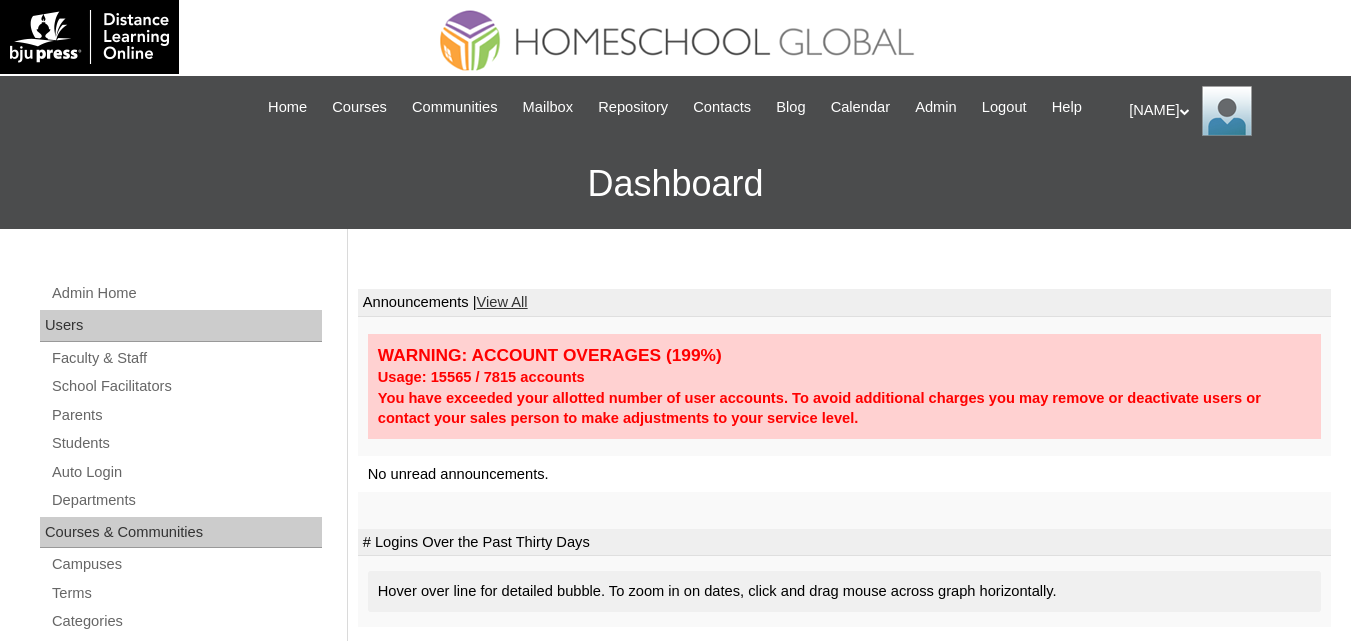 scroll, scrollTop: 0, scrollLeft: 0, axis: both 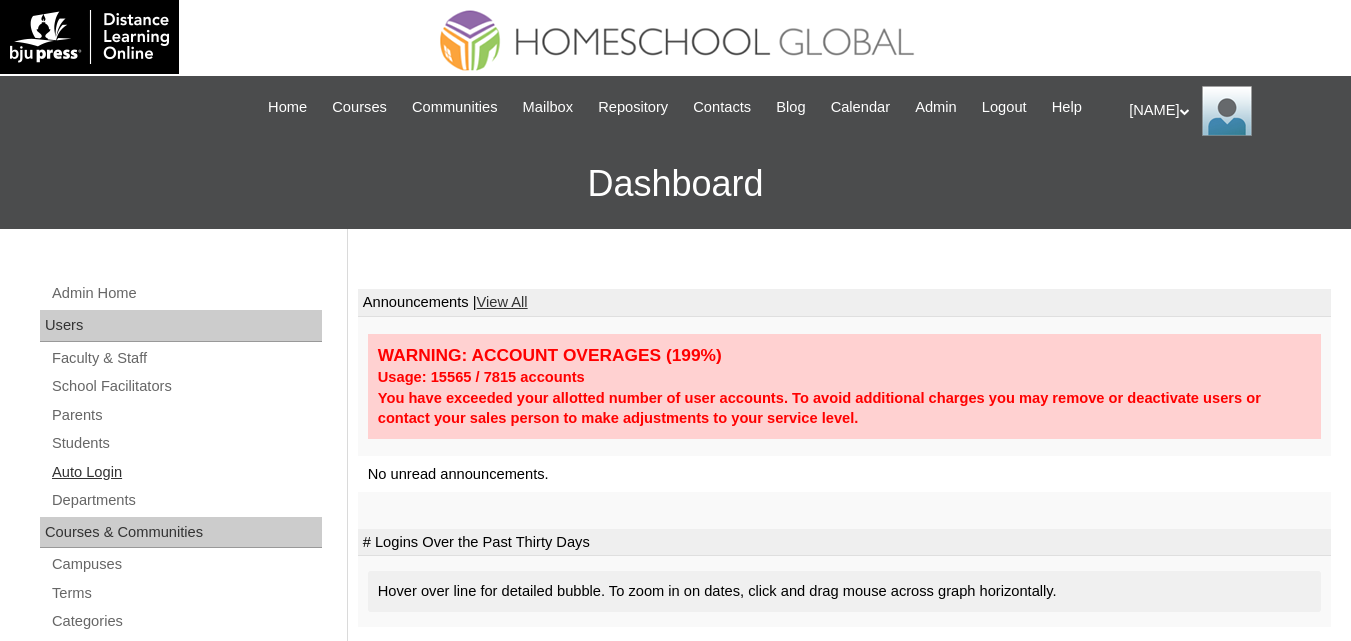 click on "Auto Login" at bounding box center [186, 472] 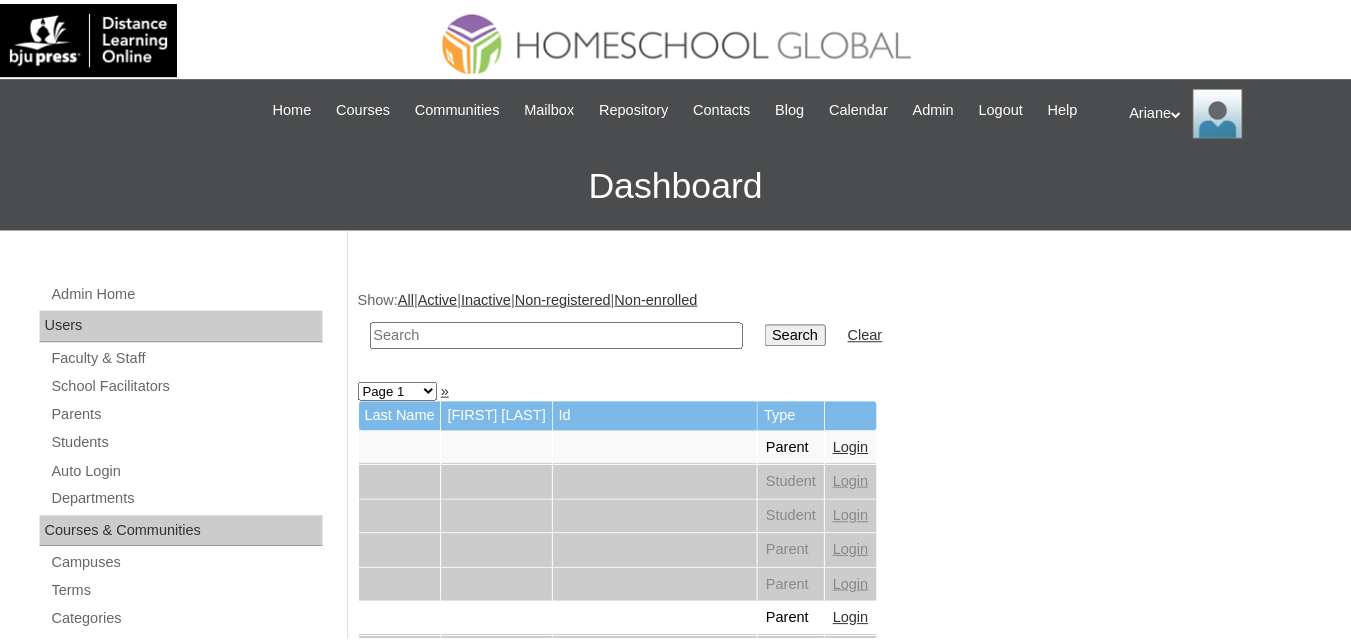 scroll, scrollTop: 0, scrollLeft: 0, axis: both 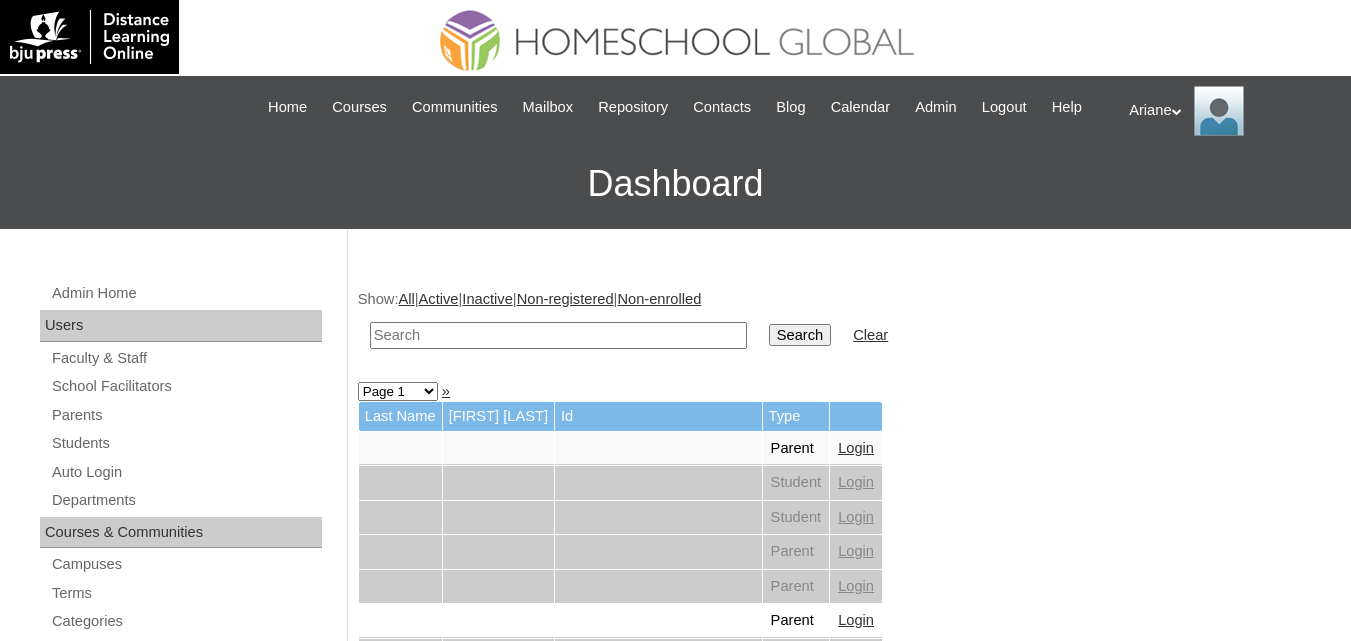 click at bounding box center (558, 335) 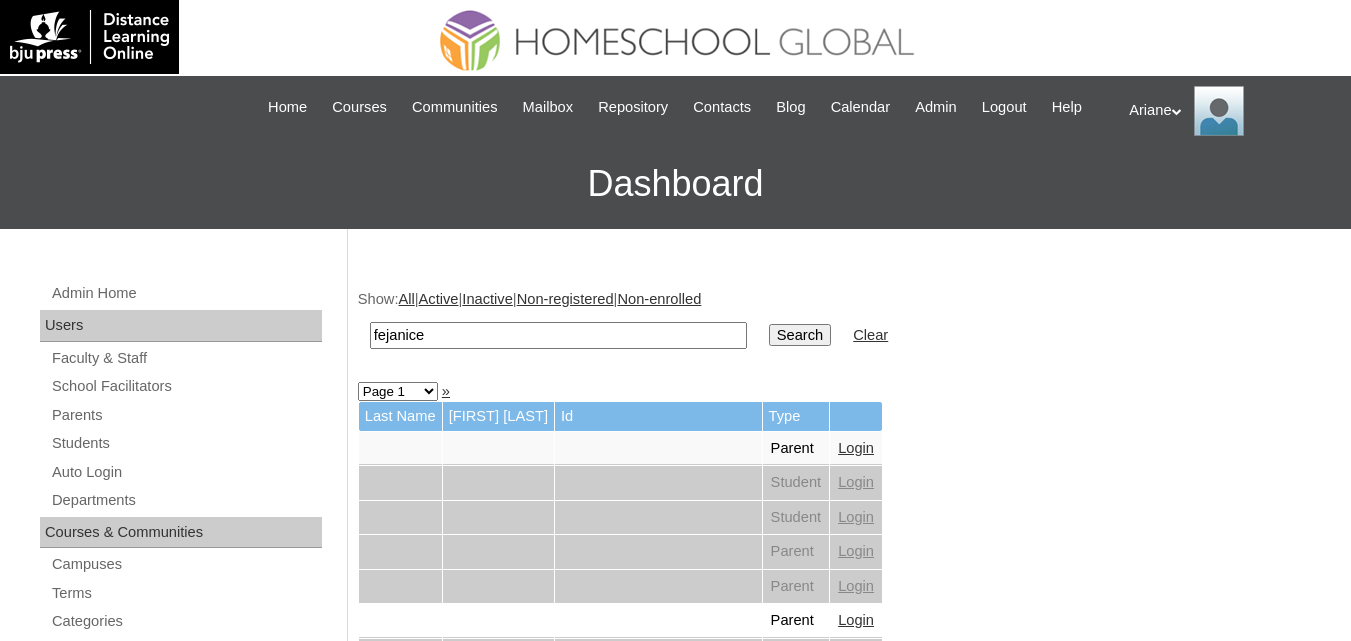 drag, startPoint x: 265, startPoint y: 352, endPoint x: 228, endPoint y: 357, distance: 37.336308 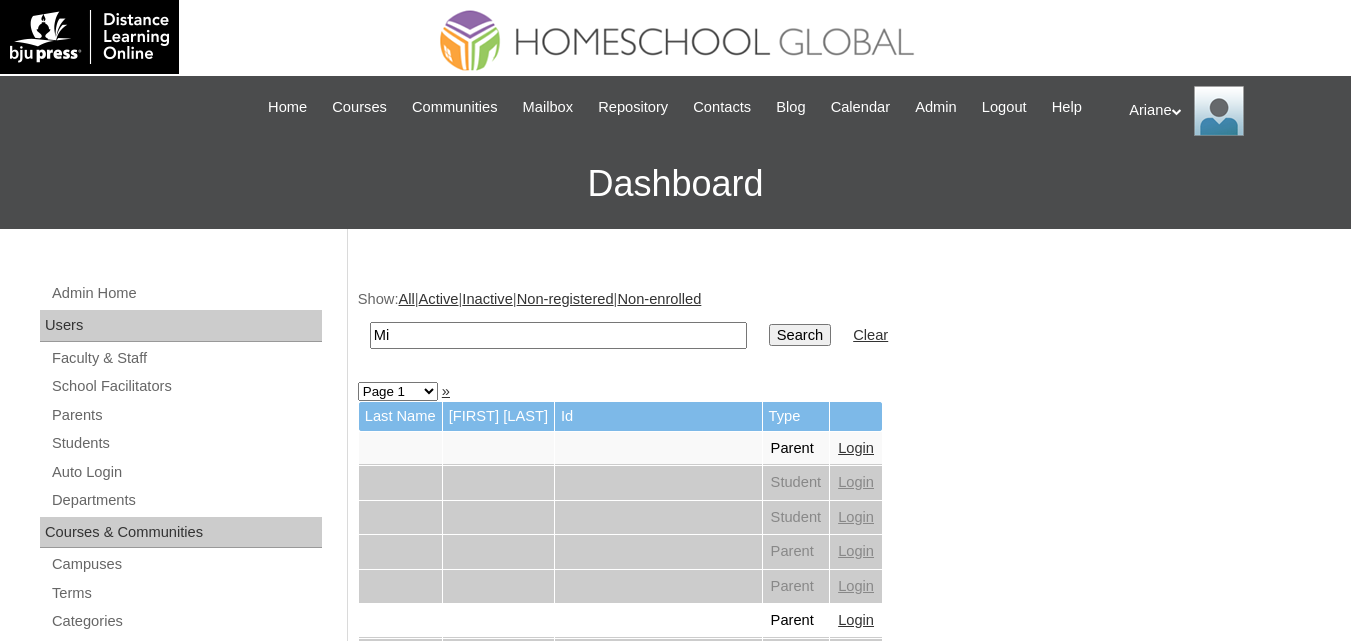 type on "M" 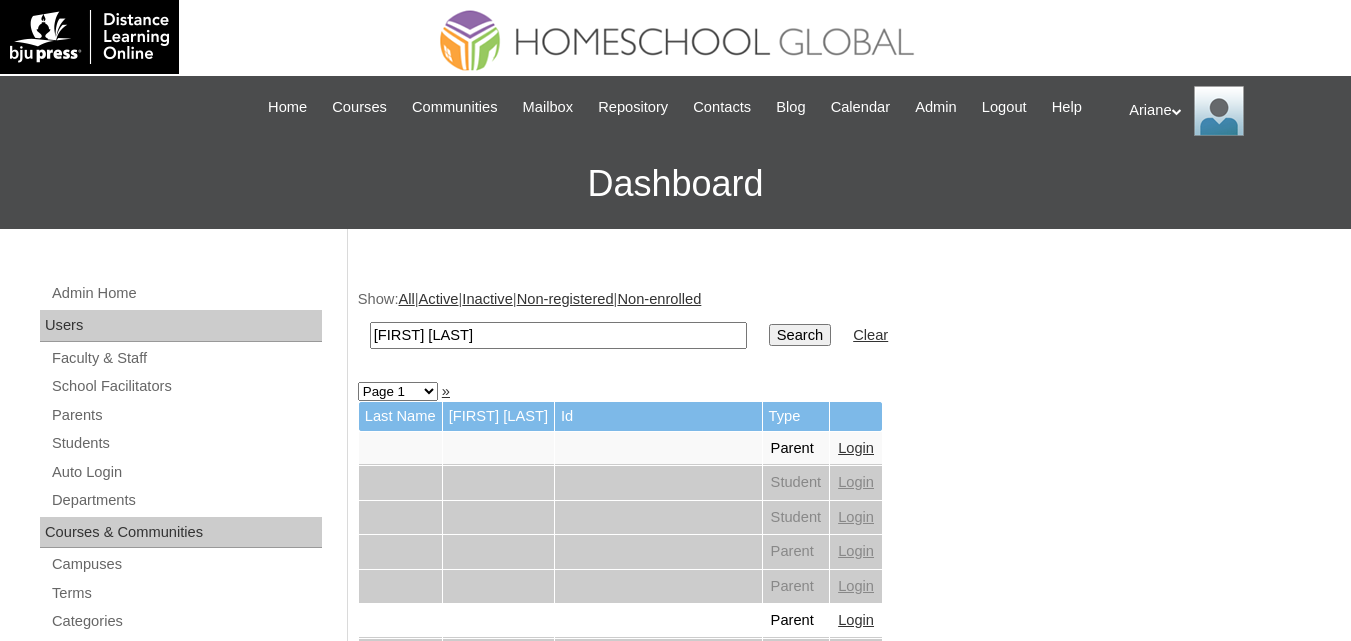 type on "Mia Andrea" 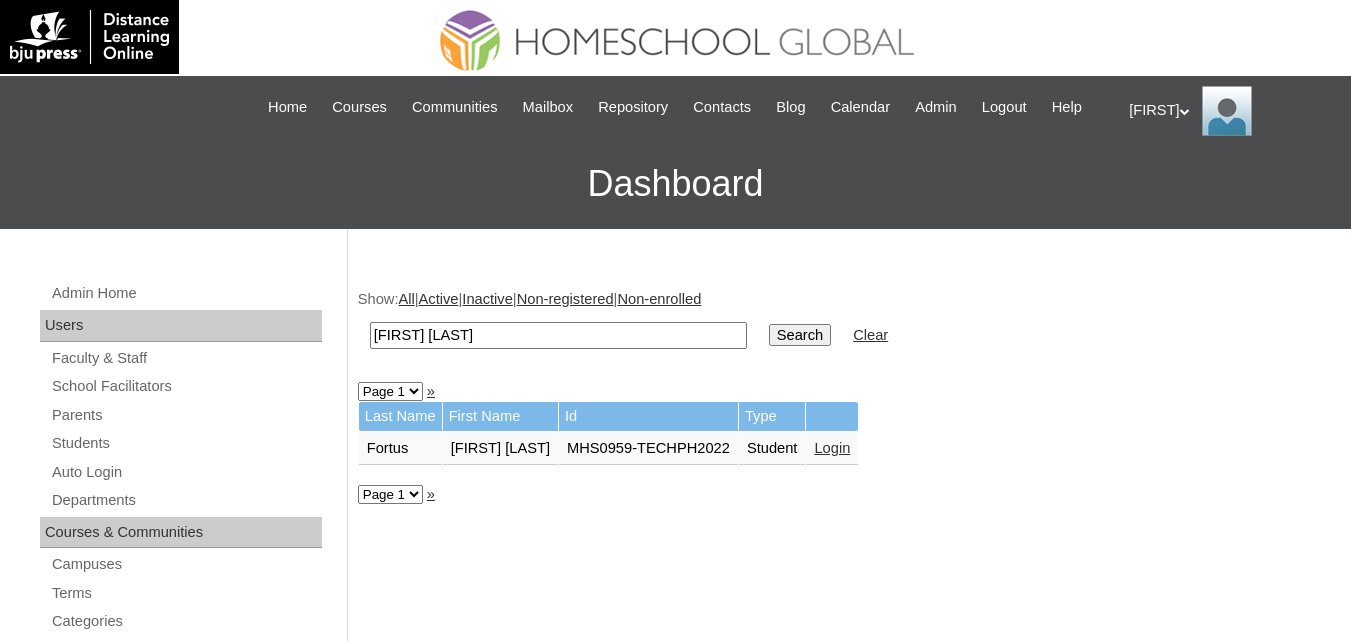 scroll, scrollTop: 0, scrollLeft: 0, axis: both 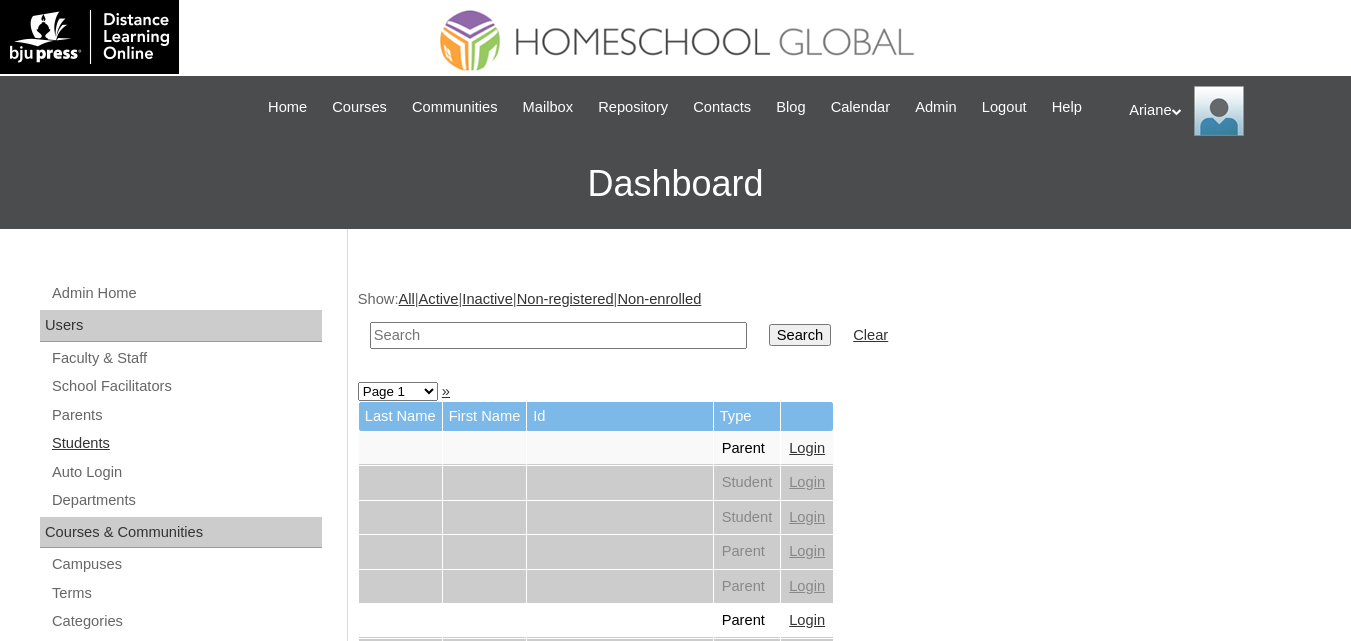 click on "Students" at bounding box center (186, 443) 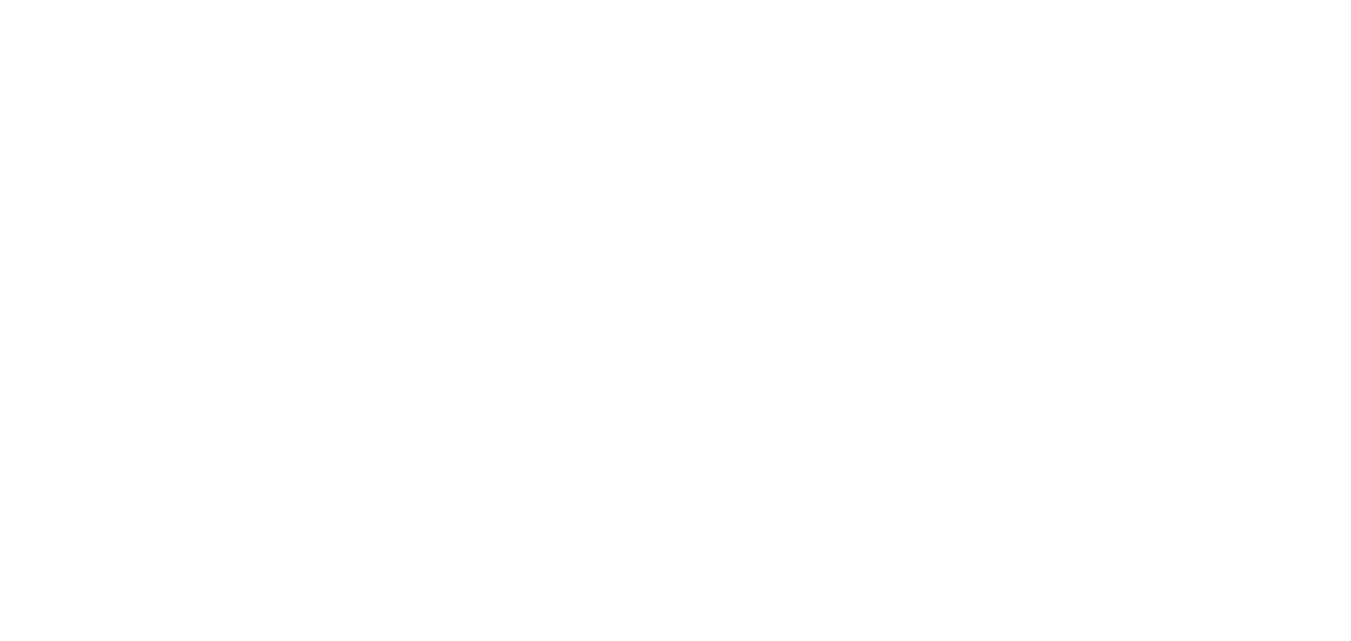 scroll, scrollTop: 0, scrollLeft: 0, axis: both 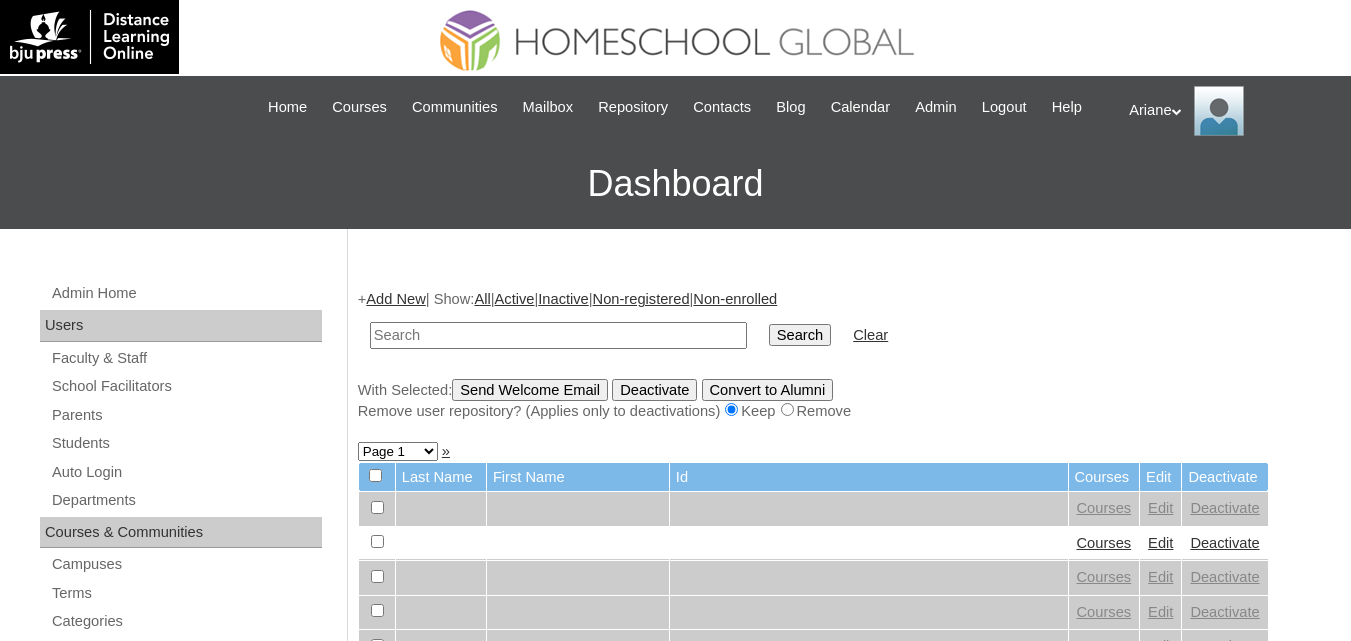click at bounding box center [558, 335] 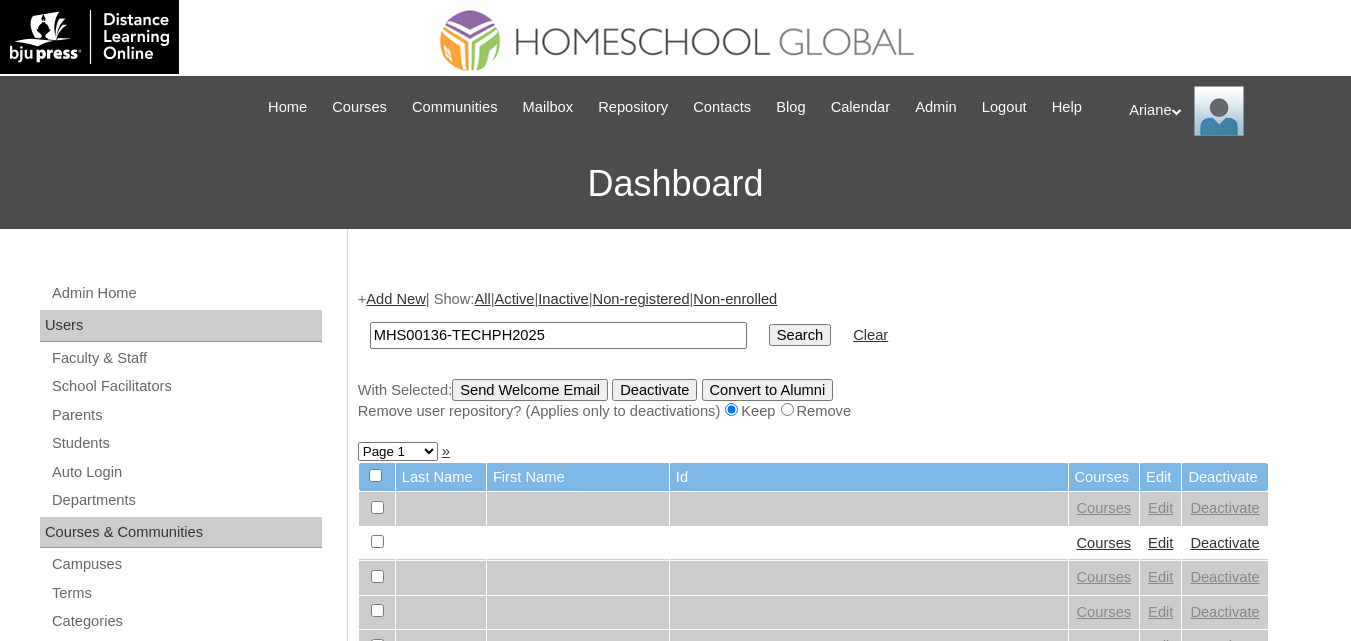 type on "MHS00136-TECHPH2025" 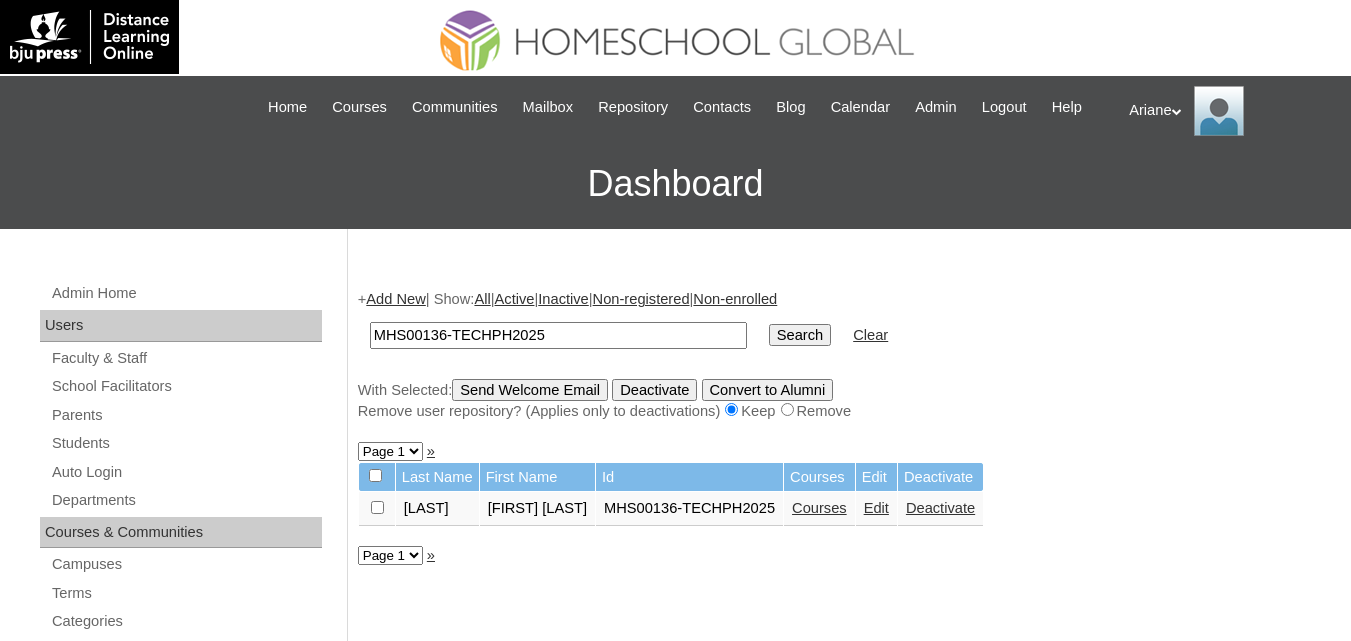 scroll, scrollTop: 0, scrollLeft: 0, axis: both 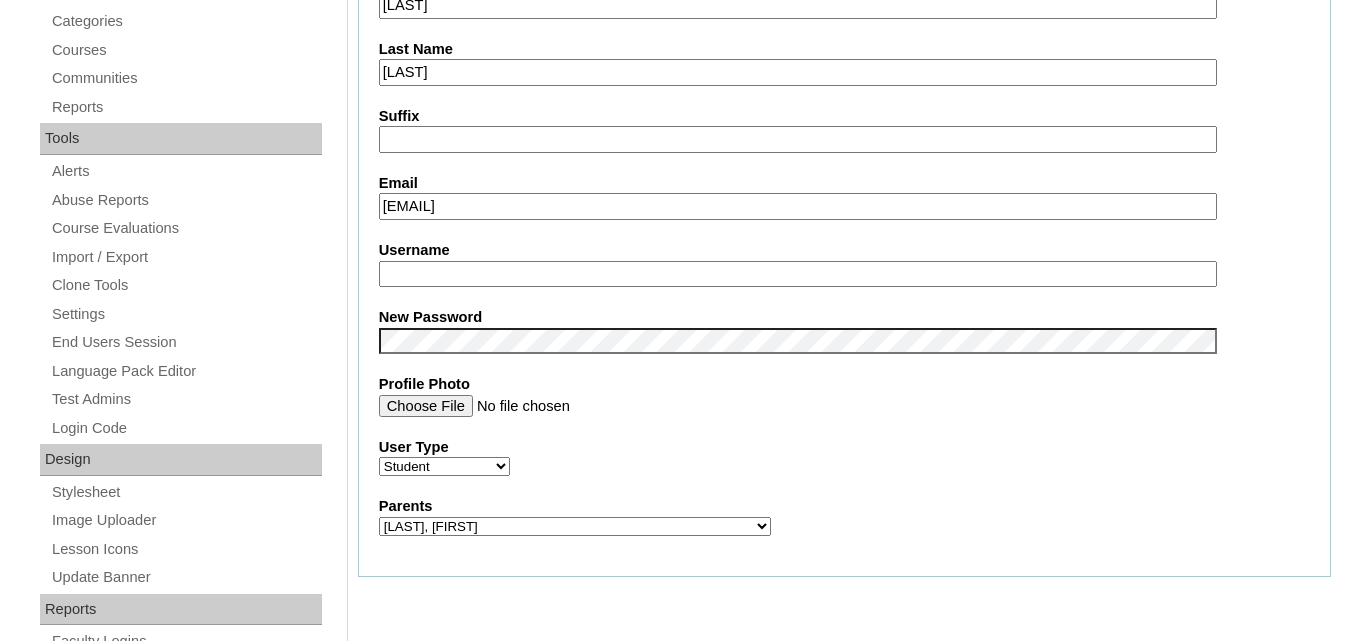 click on "Username" at bounding box center [798, 274] 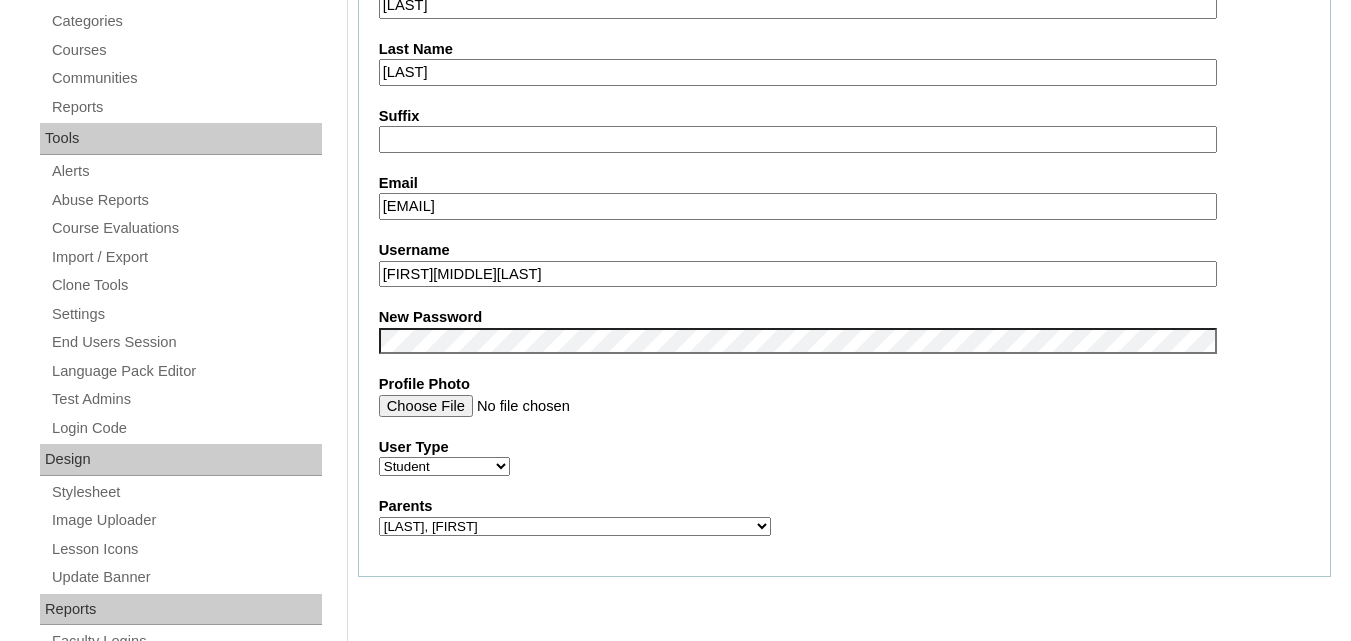 type on "[FIRST][MIDDLE][LAST]" 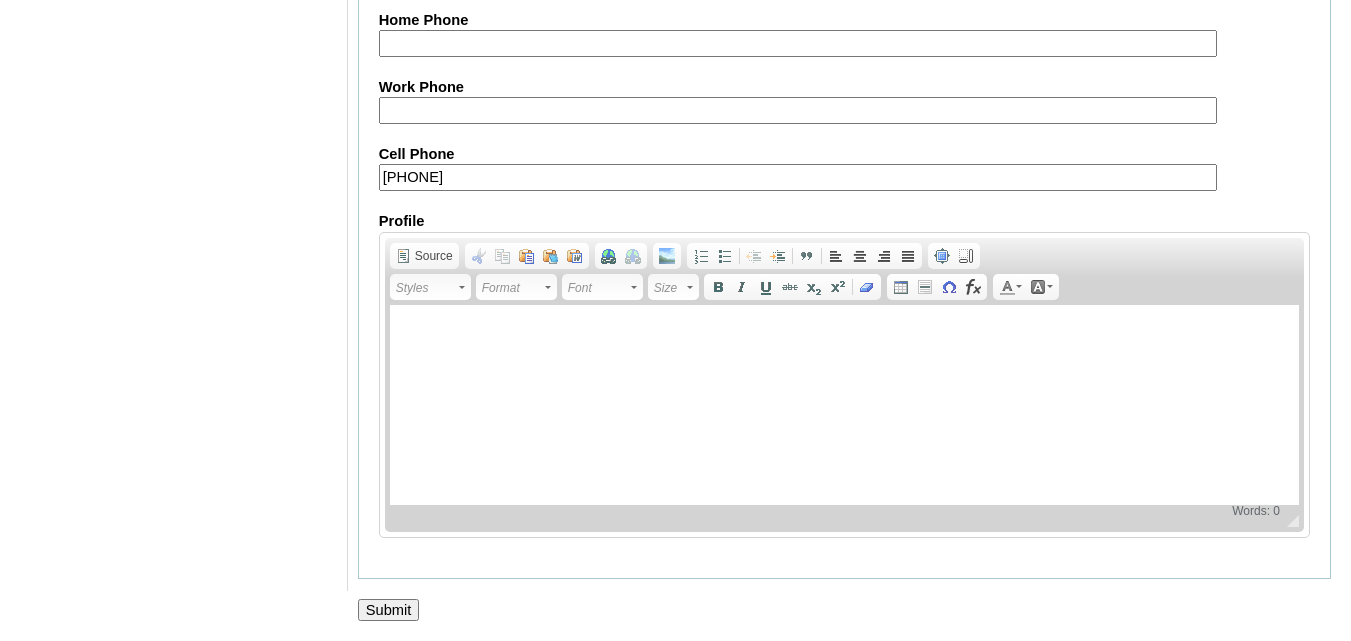 scroll, scrollTop: 2430, scrollLeft: 0, axis: vertical 